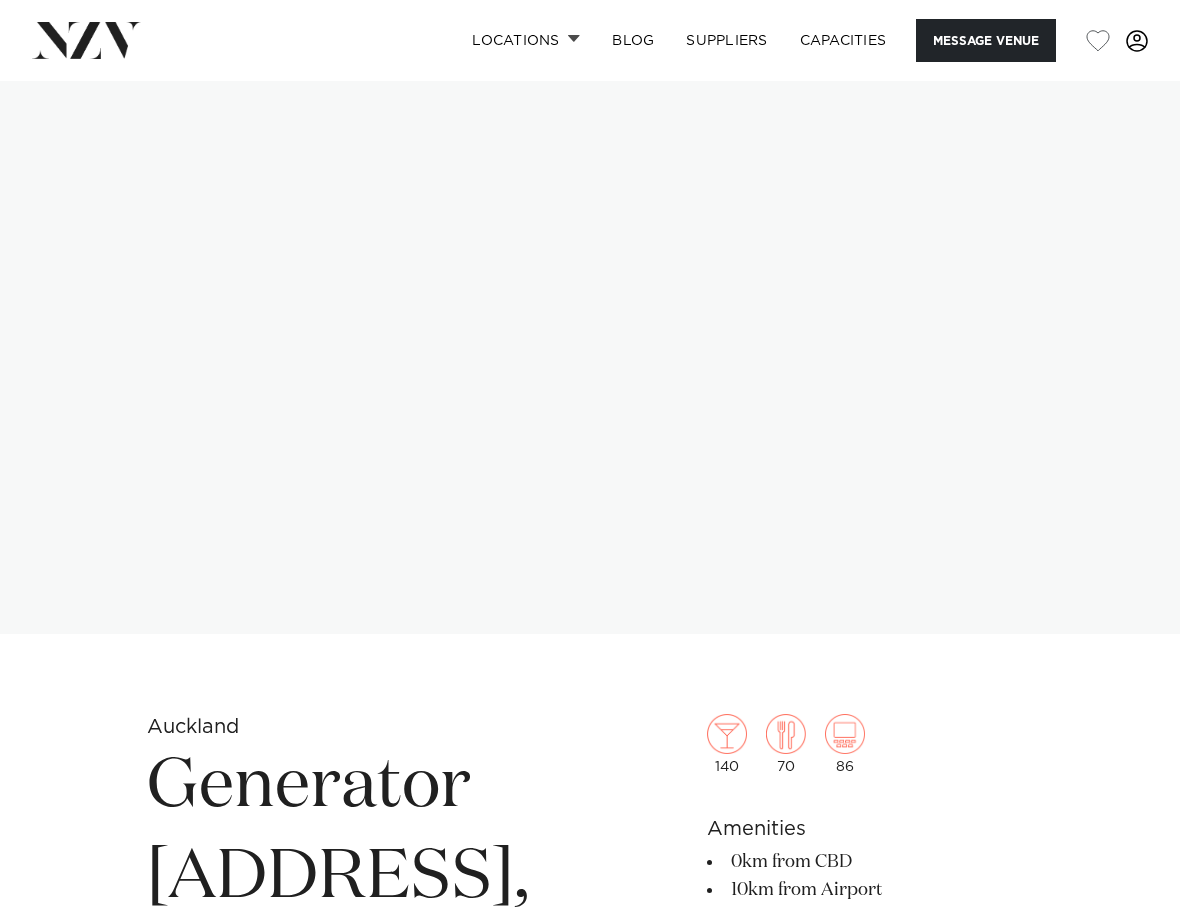 scroll, scrollTop: 0, scrollLeft: 0, axis: both 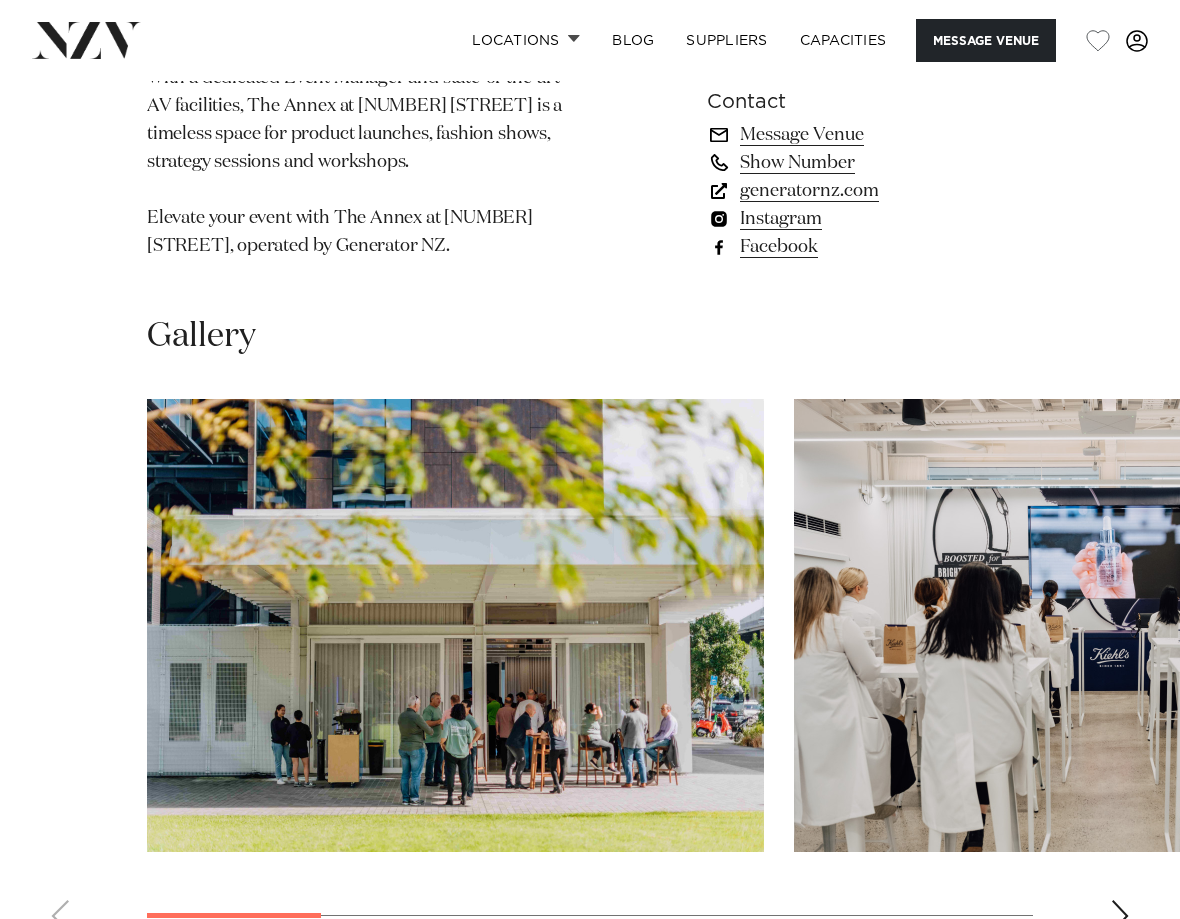 click at bounding box center [455, 625] 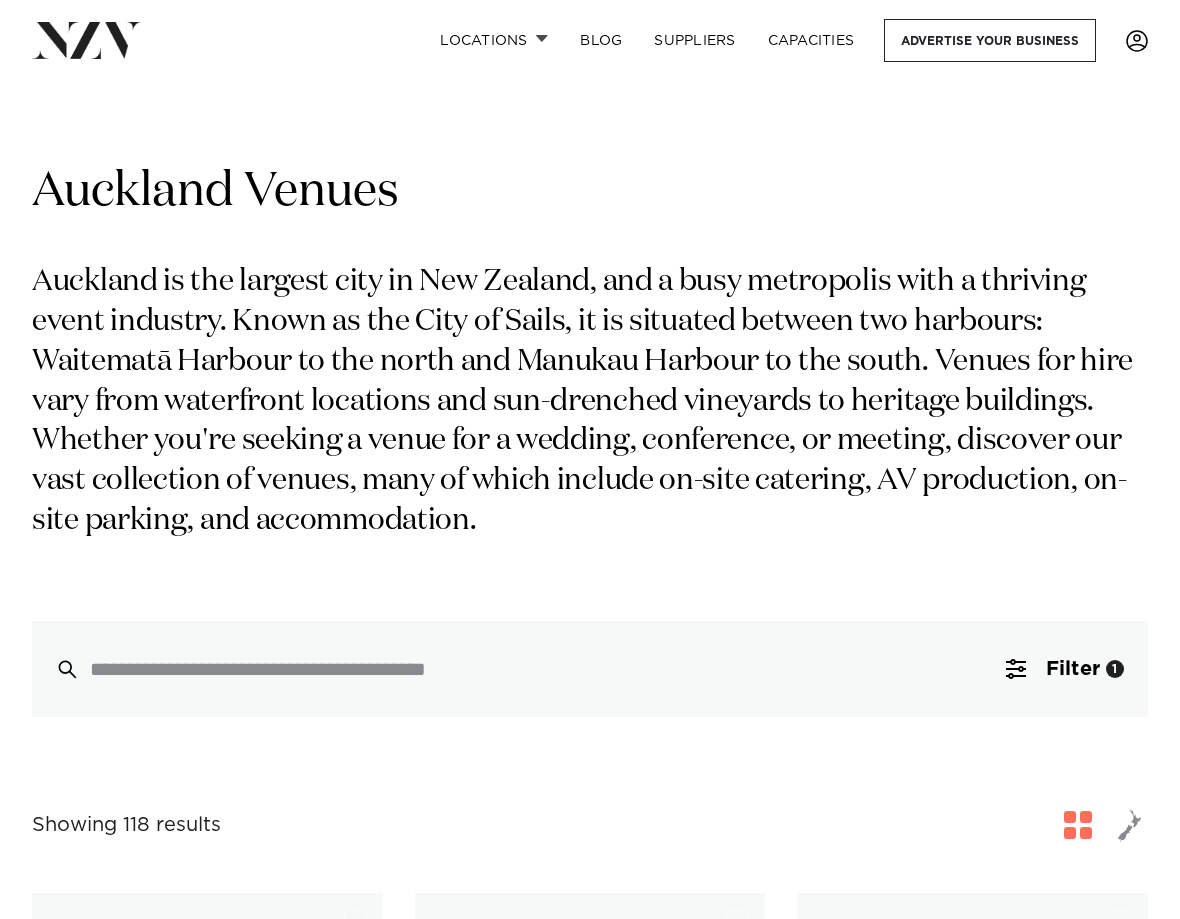 scroll, scrollTop: 1372, scrollLeft: 0, axis: vertical 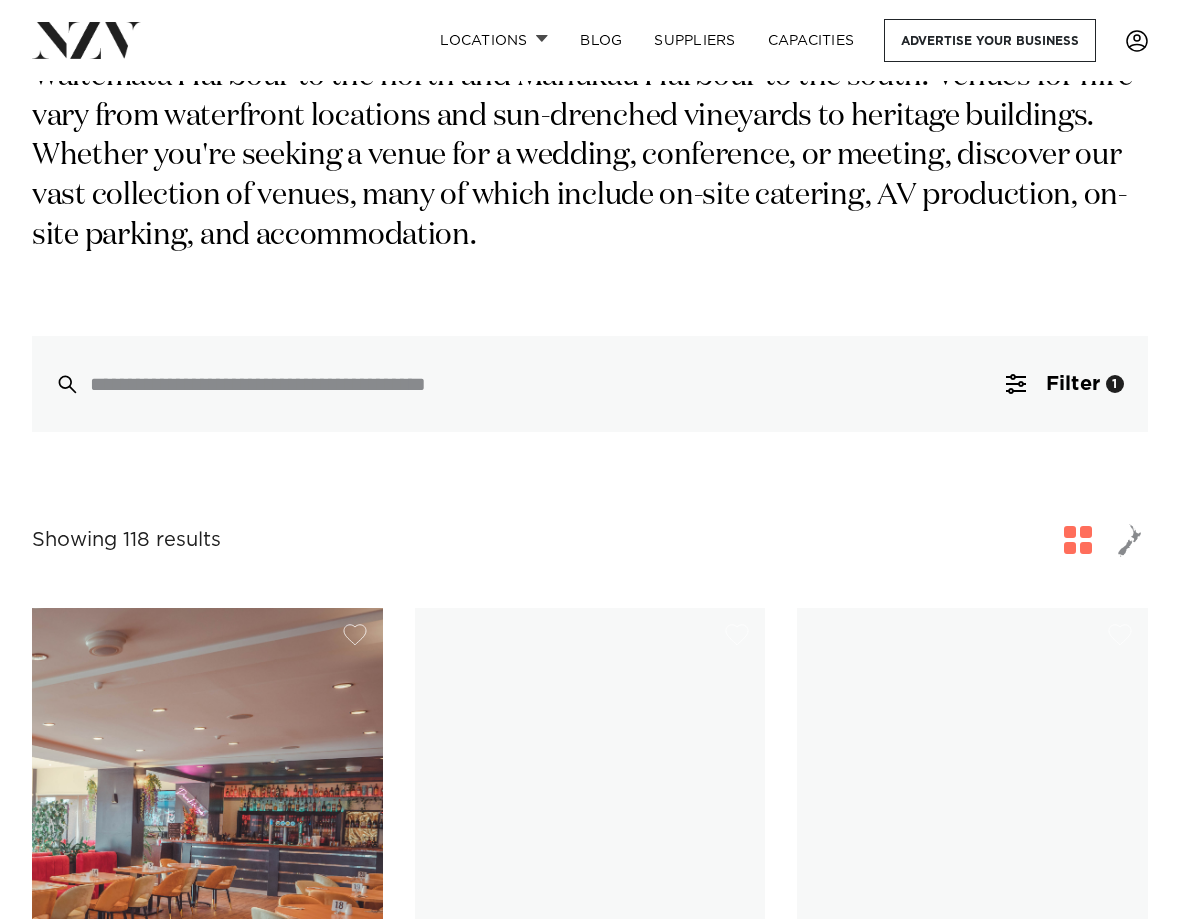 click on "Filter" at bounding box center [1073, 384] 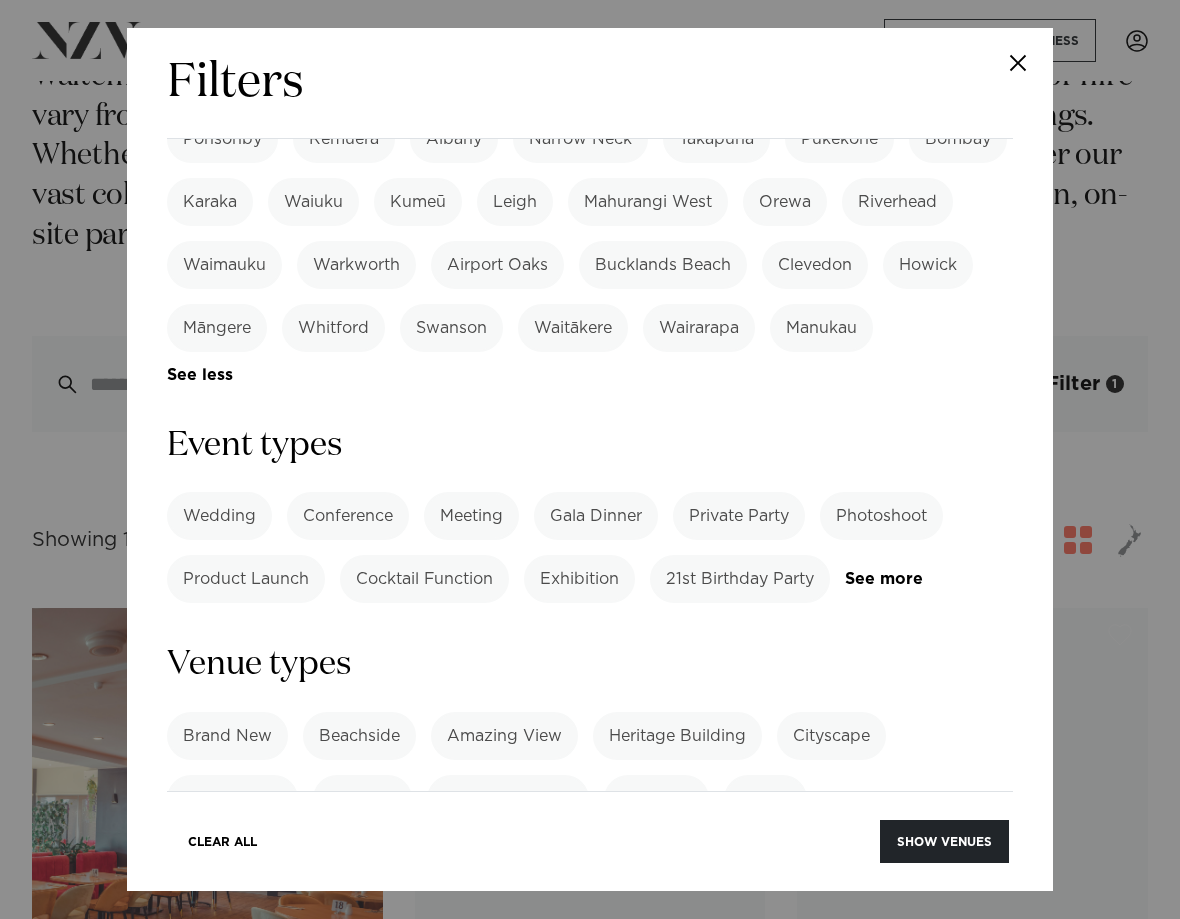 scroll, scrollTop: 517, scrollLeft: 0, axis: vertical 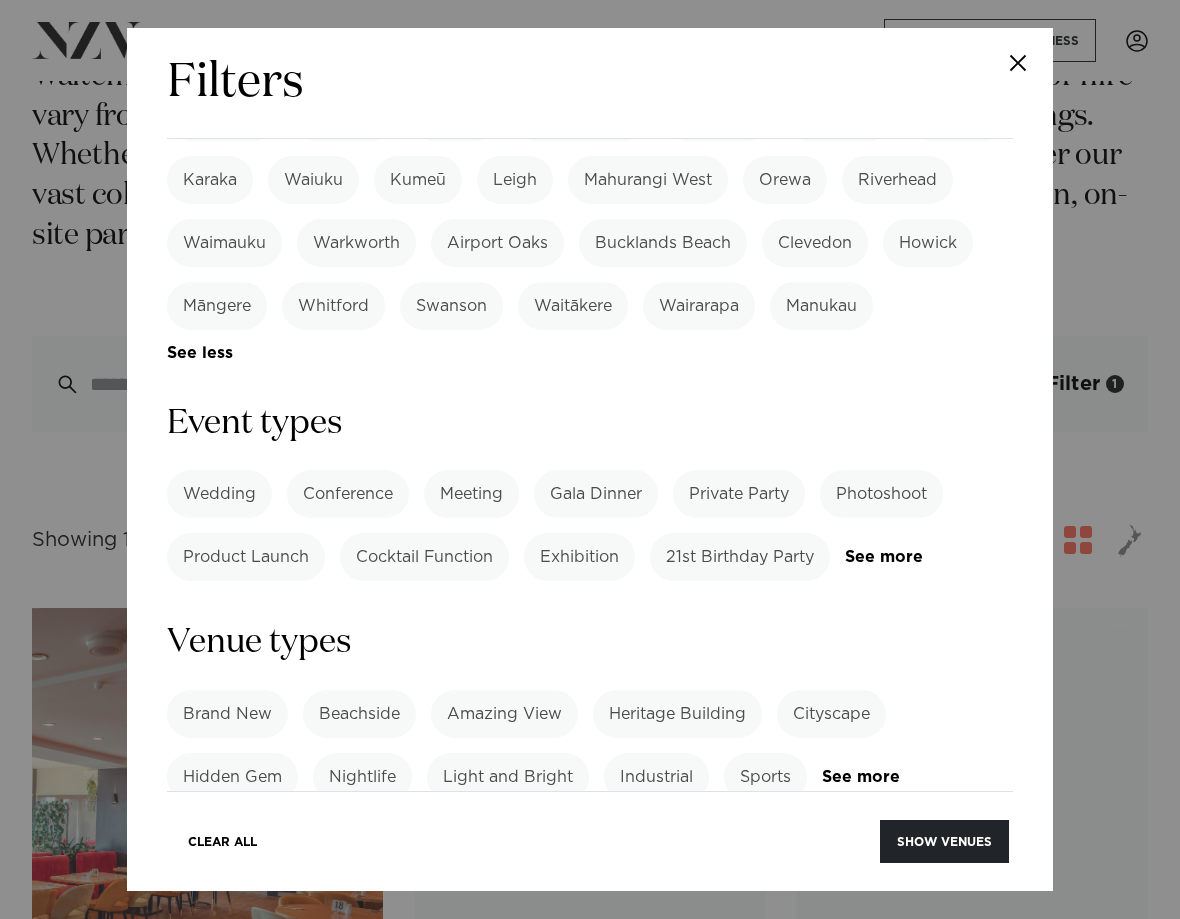 click on "Product Launch" at bounding box center (246, 557) 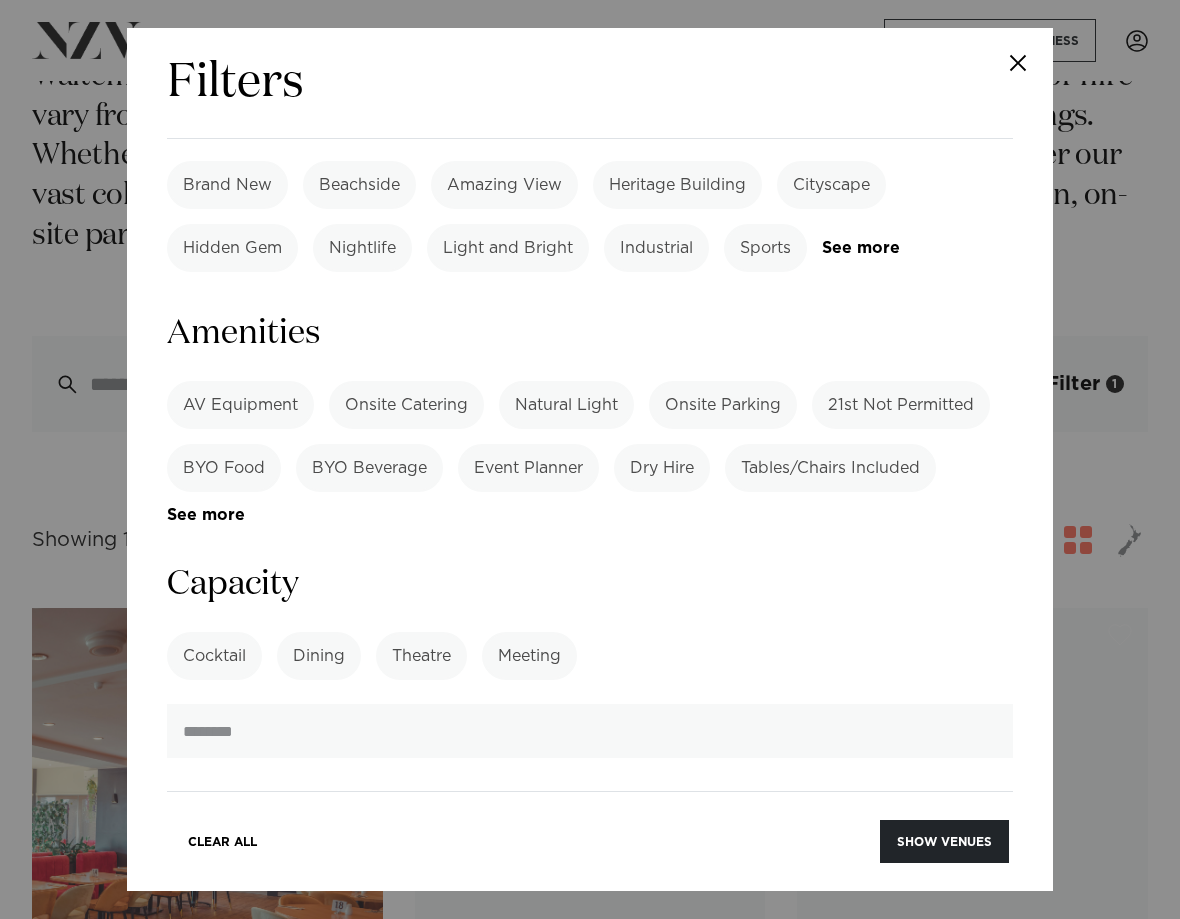 scroll, scrollTop: 1059, scrollLeft: 0, axis: vertical 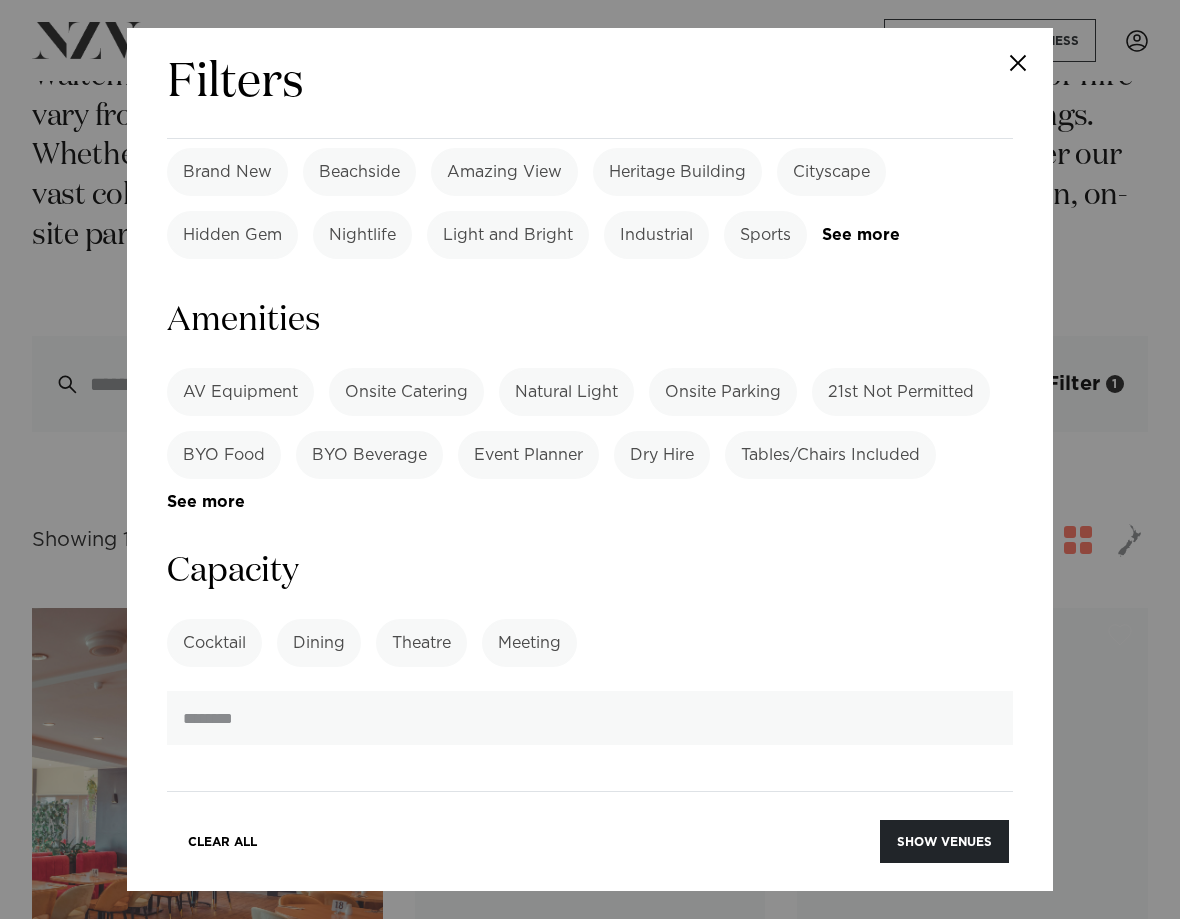 click on "AV Equipment" at bounding box center (240, 392) 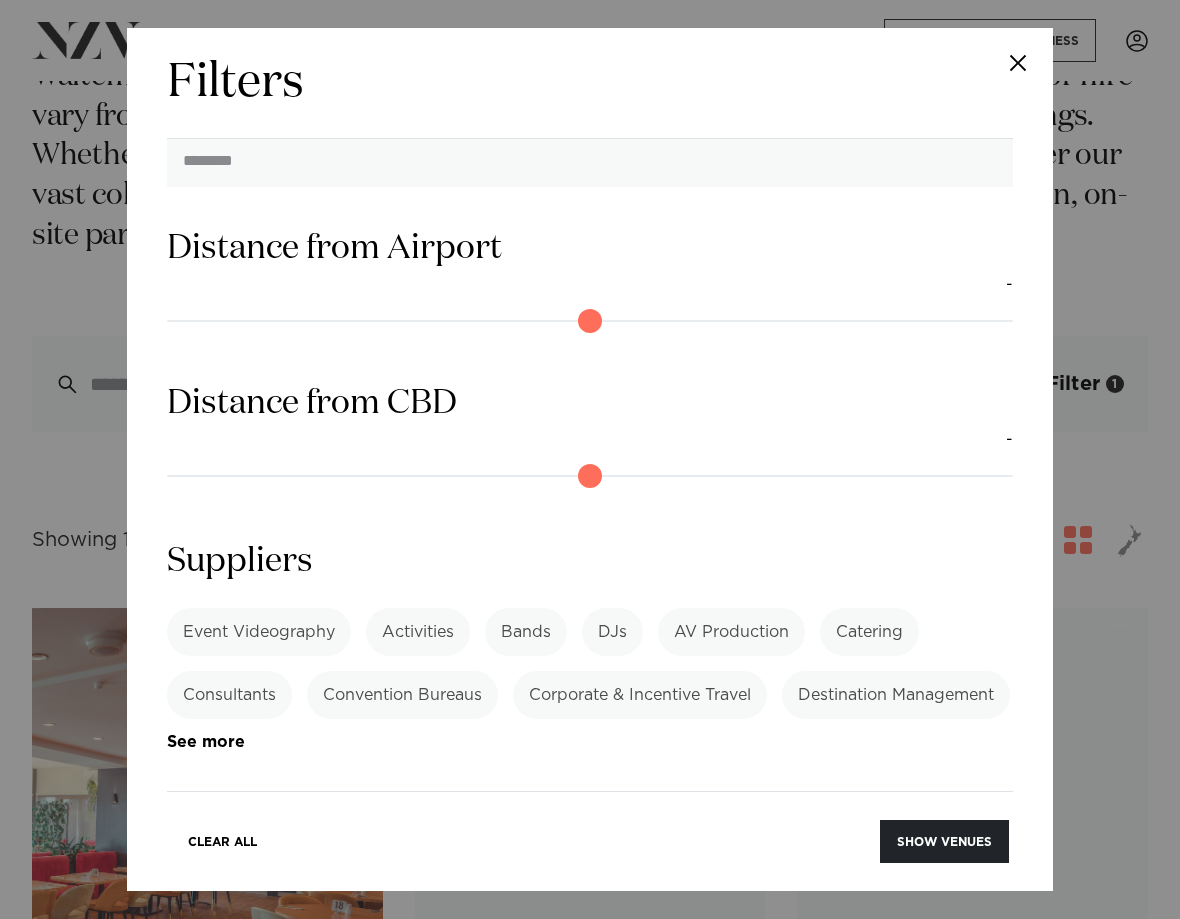 scroll, scrollTop: 1650, scrollLeft: 0, axis: vertical 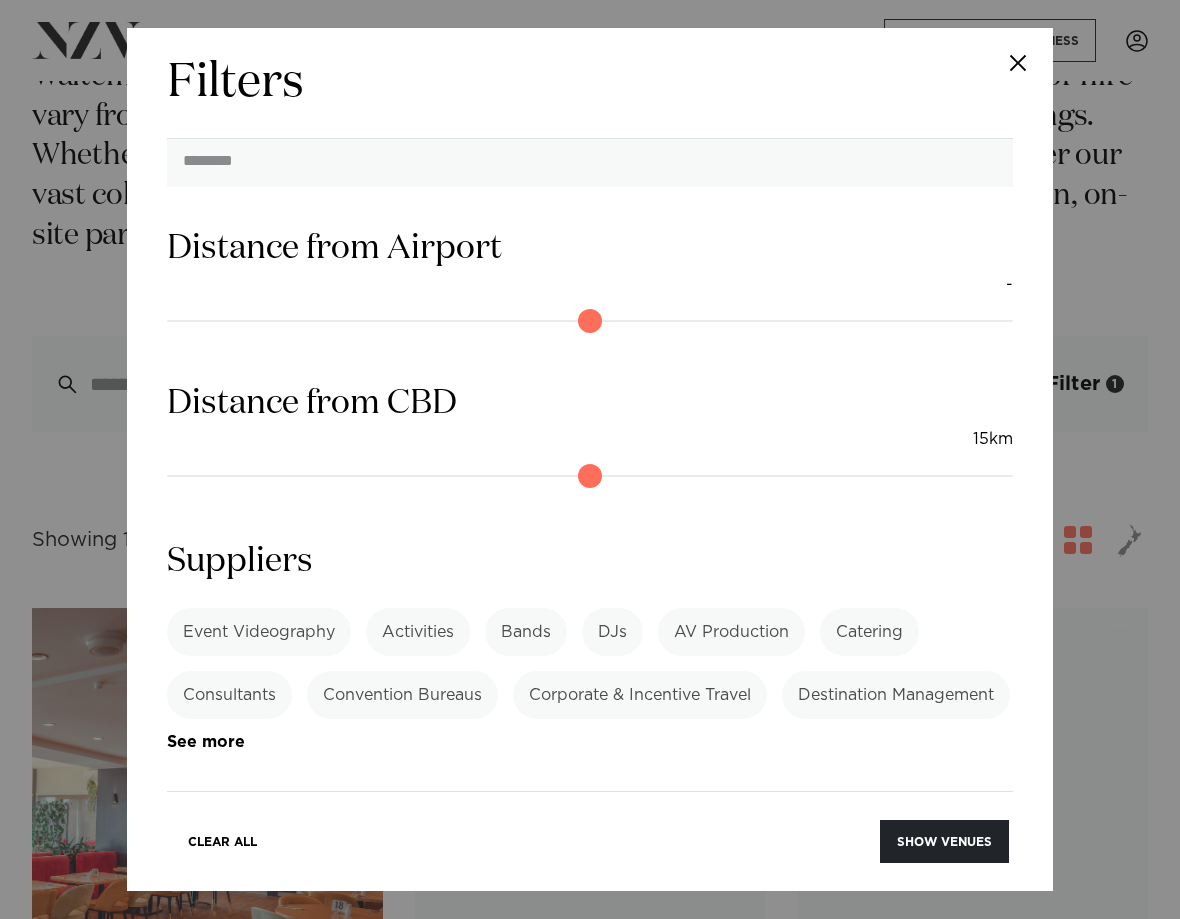 type on "**" 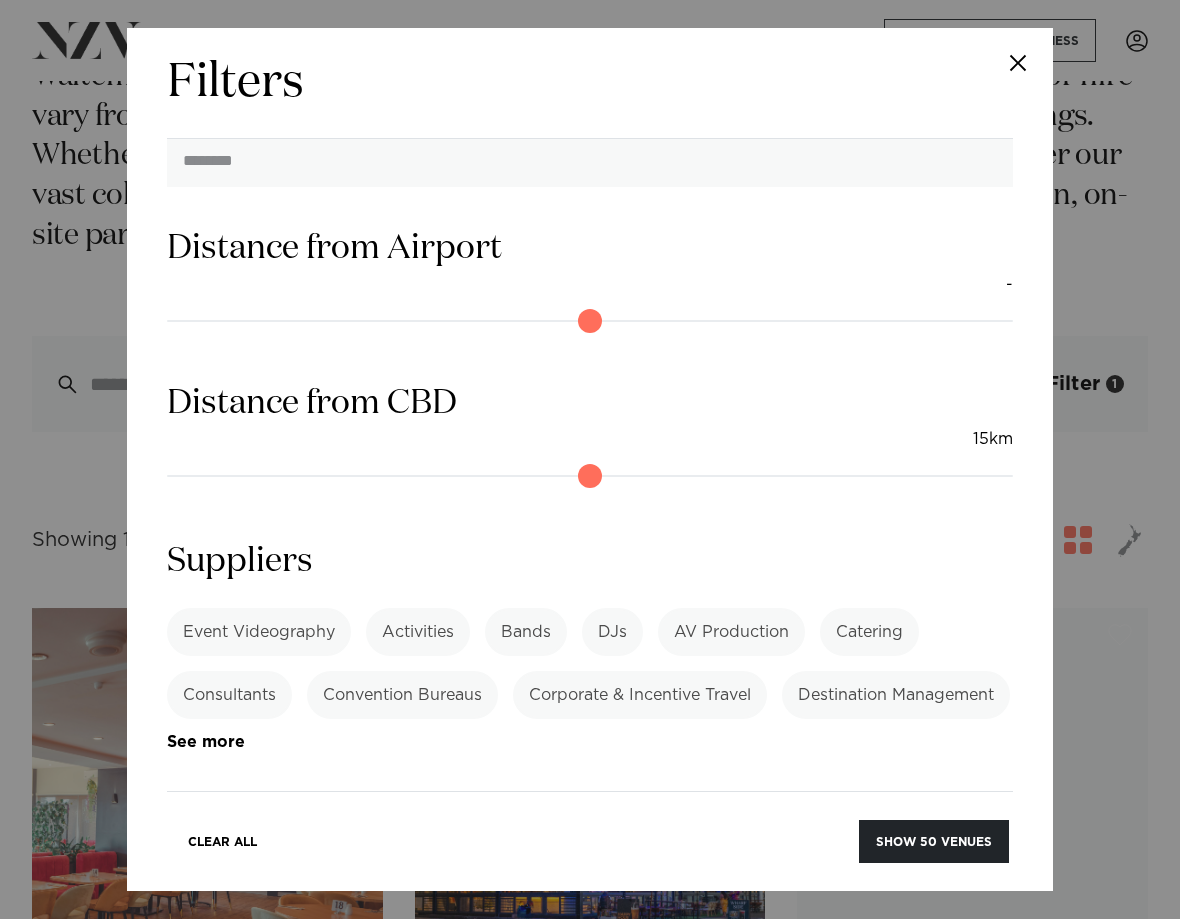 click on "Show 50 venues" at bounding box center [934, 841] 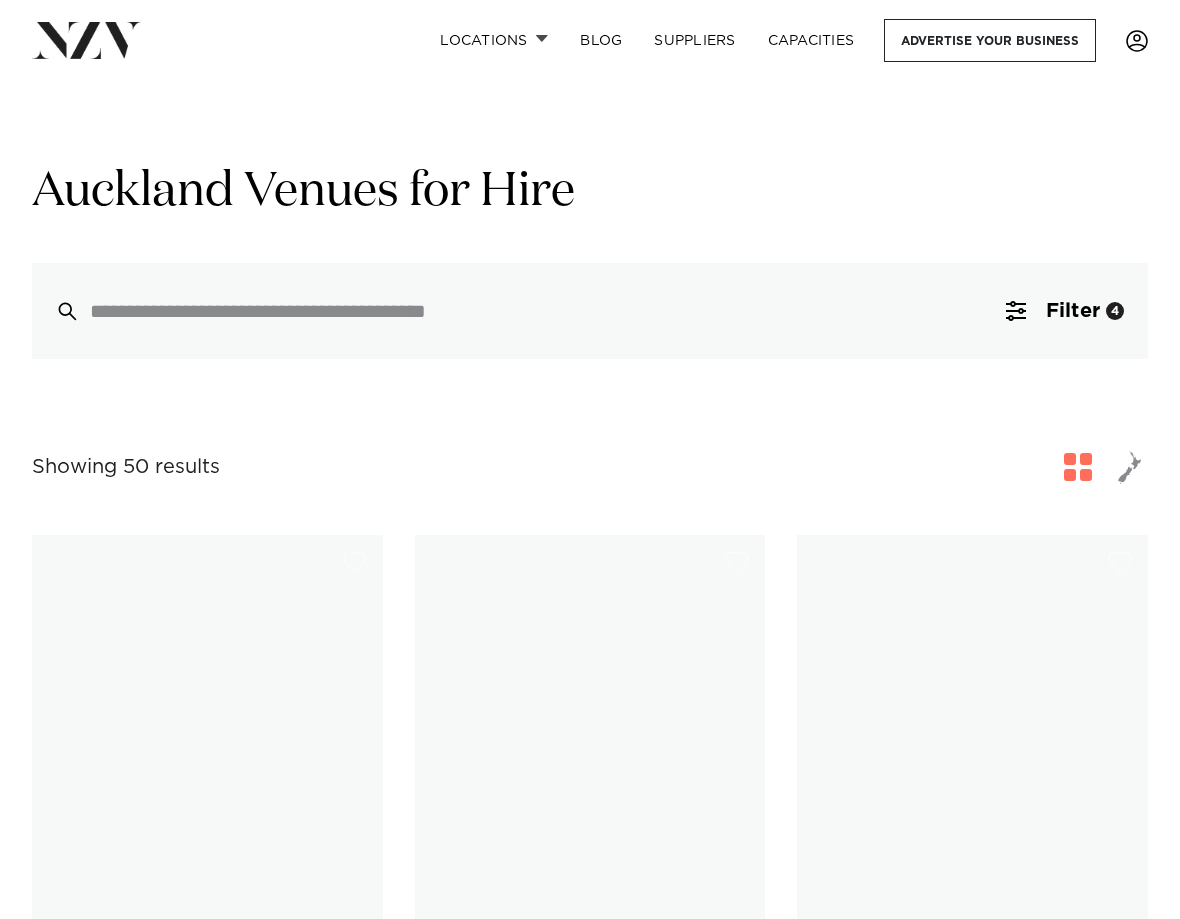 scroll, scrollTop: 389, scrollLeft: 0, axis: vertical 